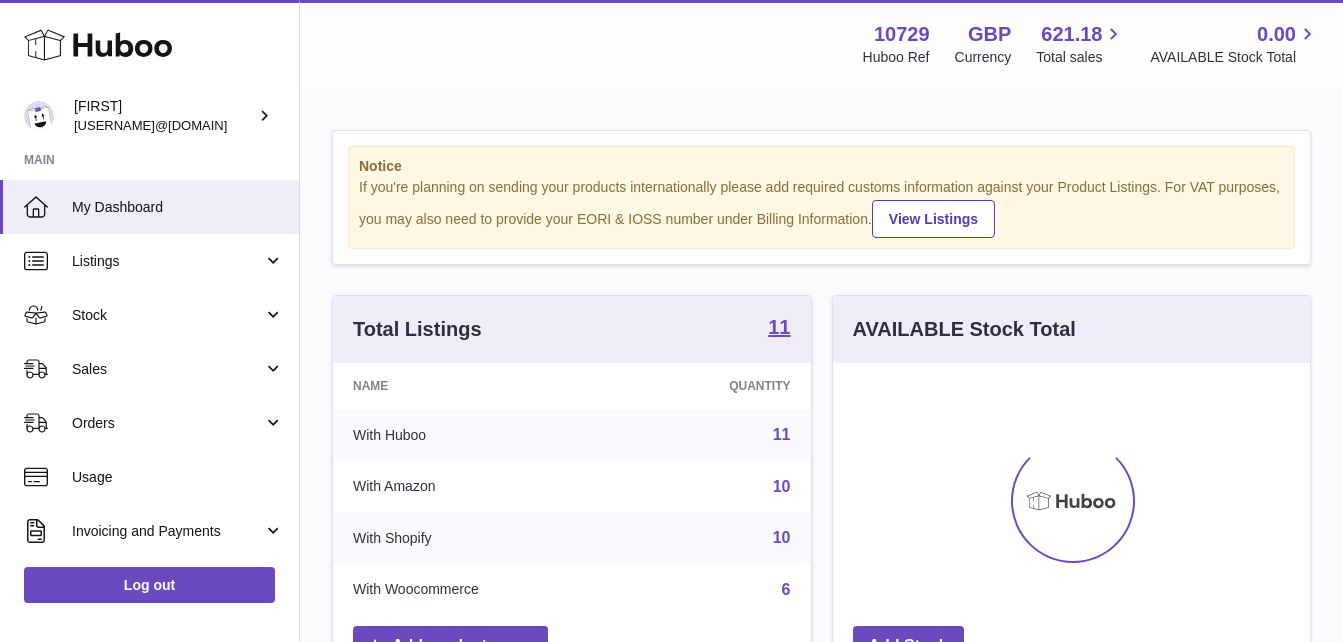scroll, scrollTop: 0, scrollLeft: 0, axis: both 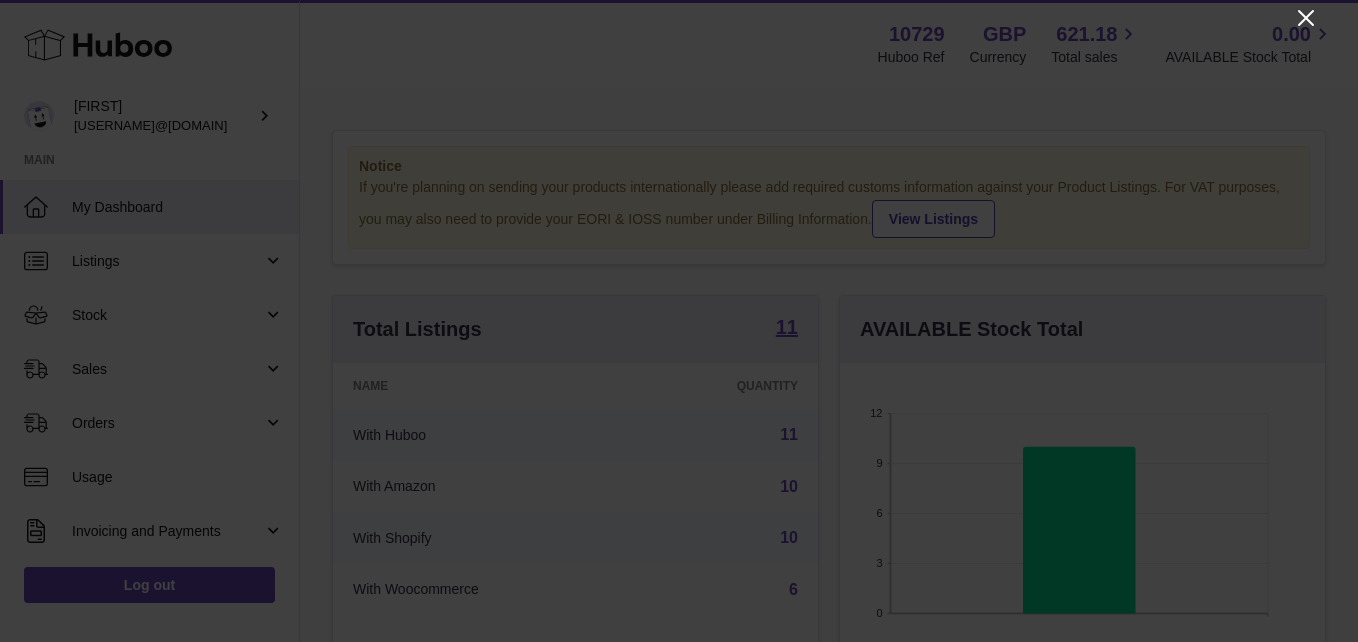 click 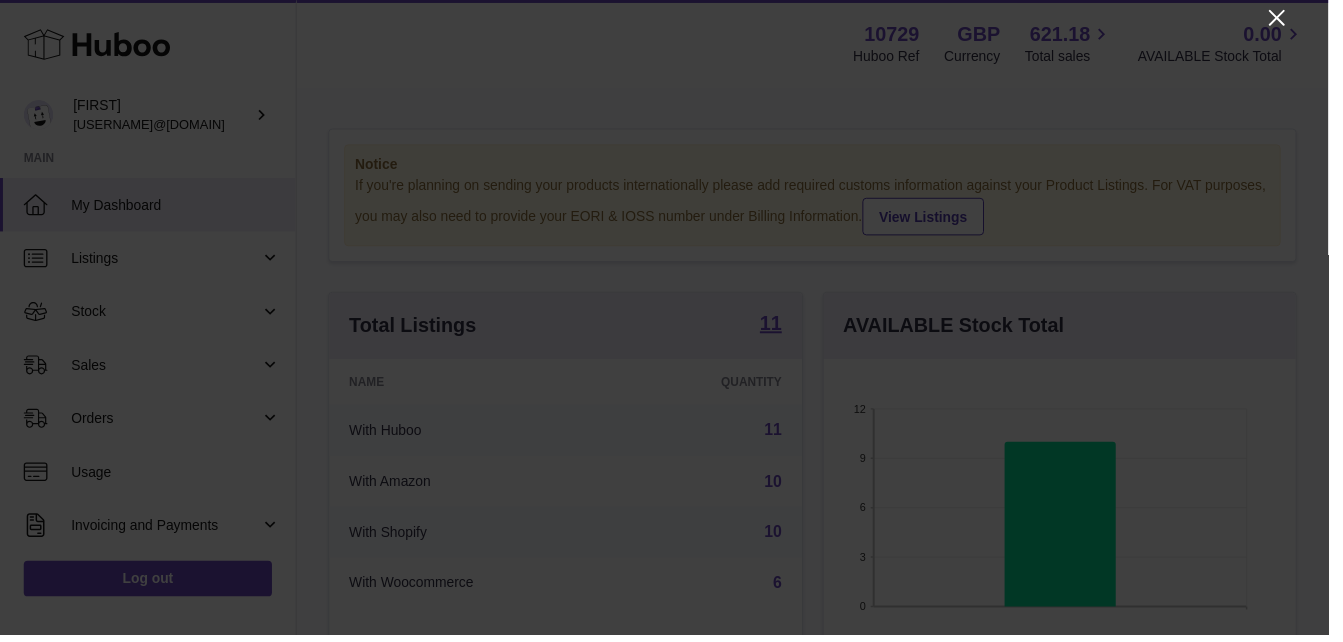scroll, scrollTop: 312, scrollLeft: 477, axis: both 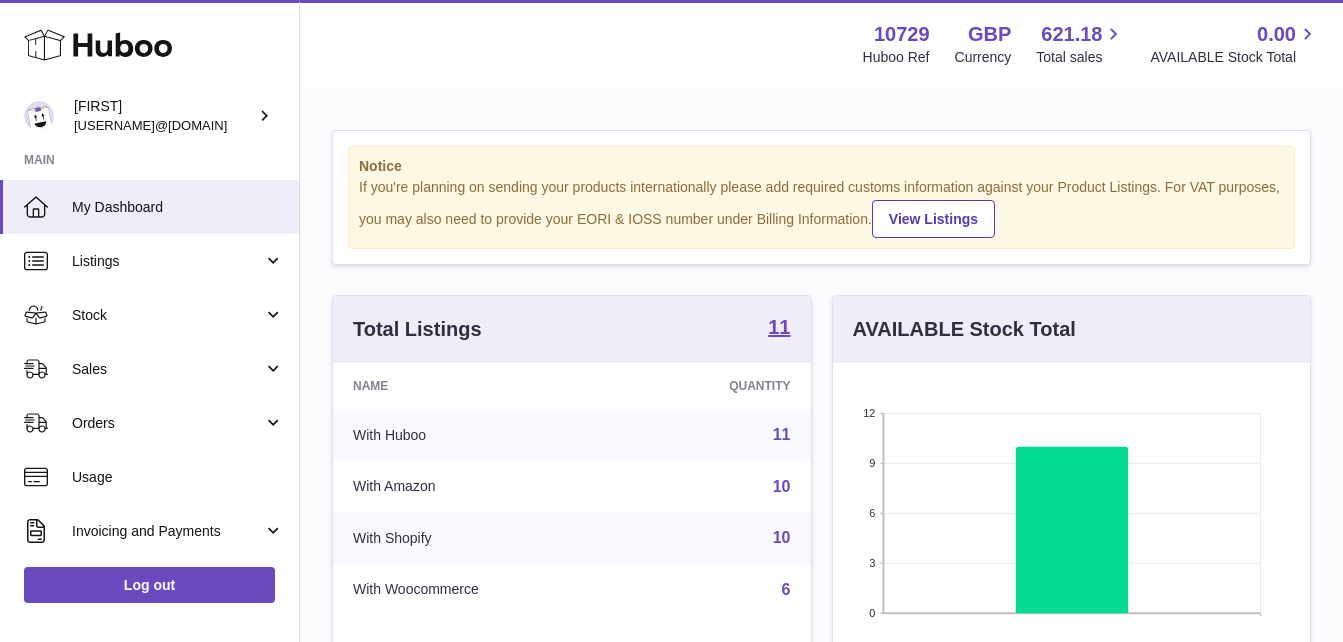 click on "11" at bounding box center (782, 434) 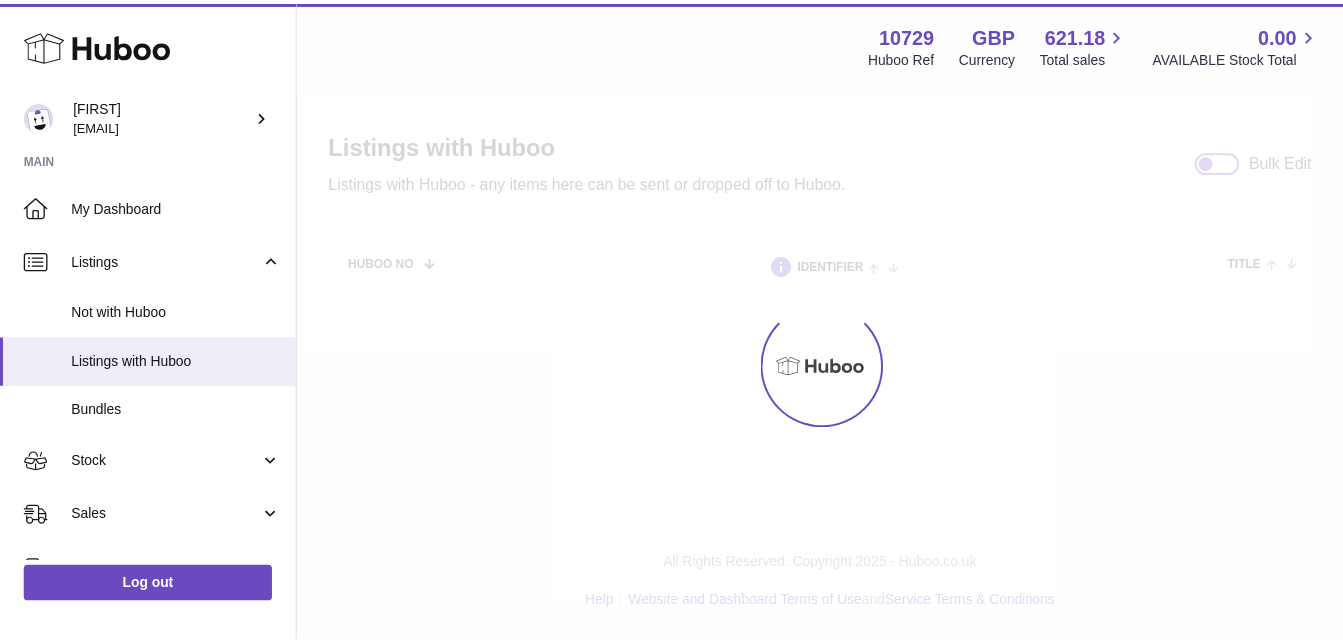 scroll, scrollTop: 0, scrollLeft: 0, axis: both 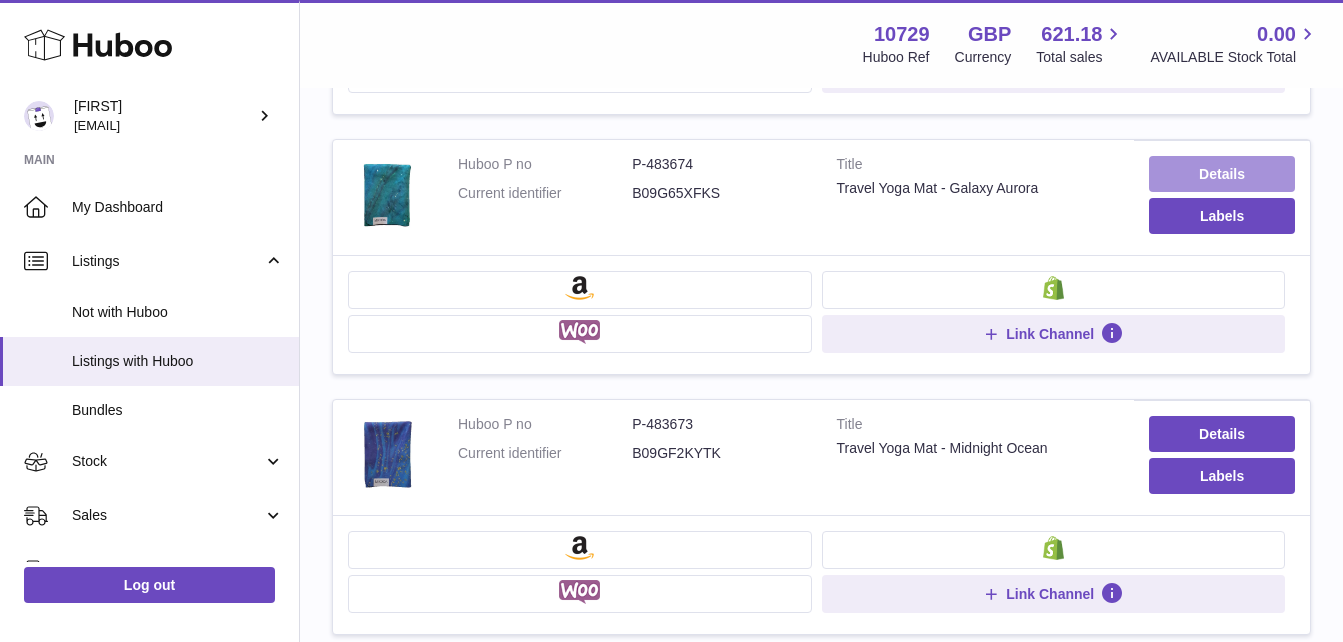 click on "Details" at bounding box center [1222, 174] 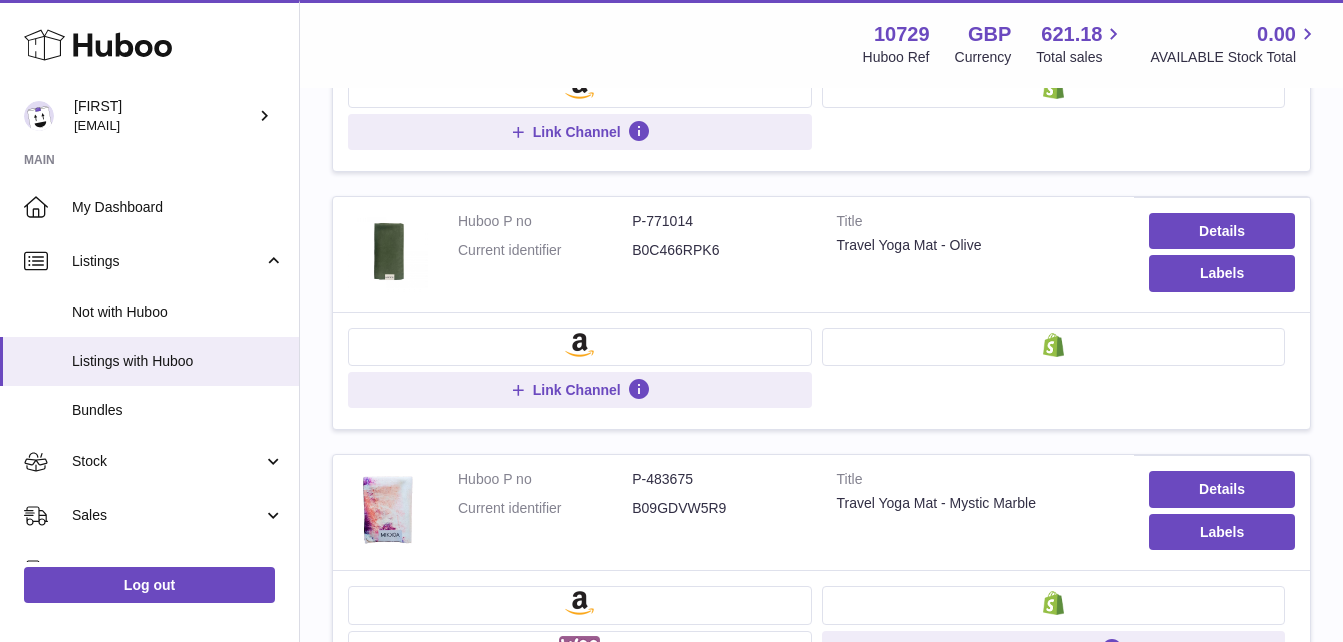 scroll, scrollTop: 1172, scrollLeft: 0, axis: vertical 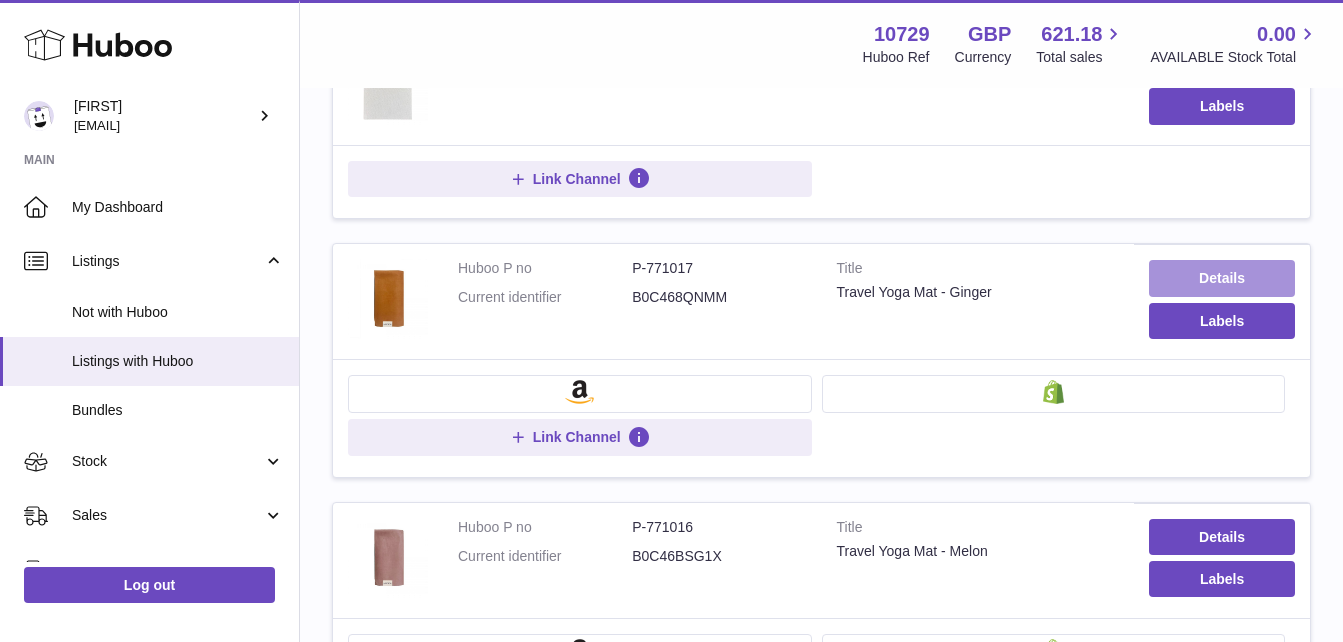 click on "Details" at bounding box center (1222, 278) 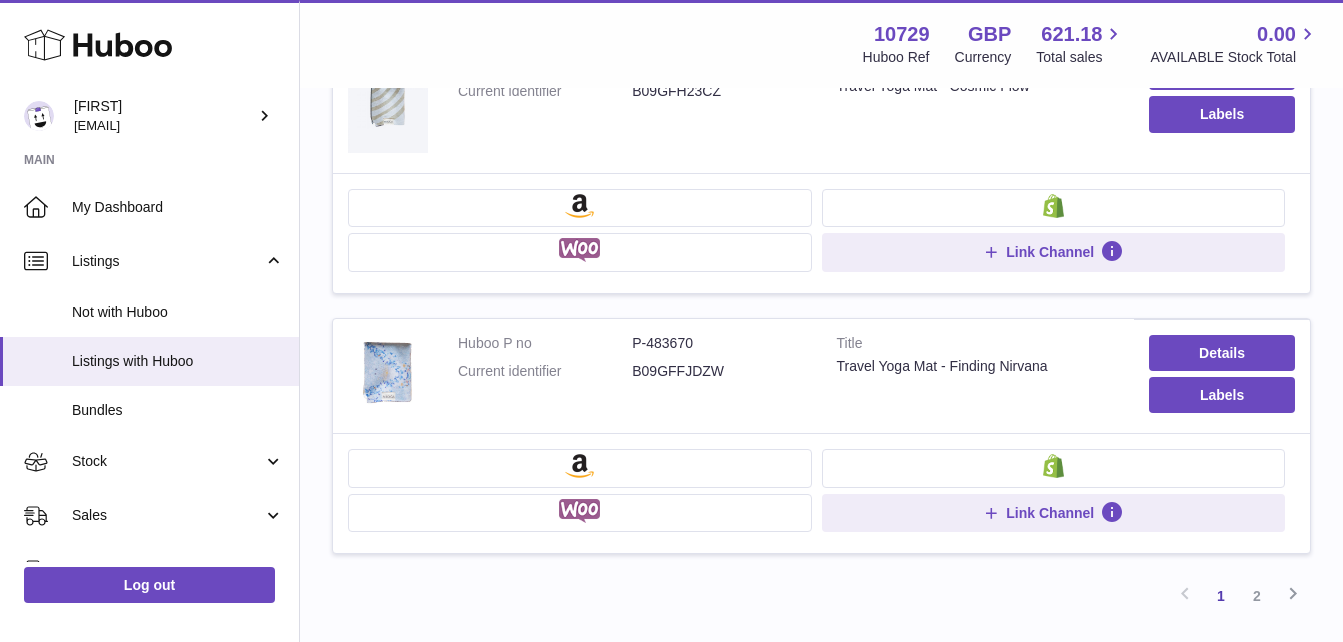 scroll, scrollTop: 2402, scrollLeft: 0, axis: vertical 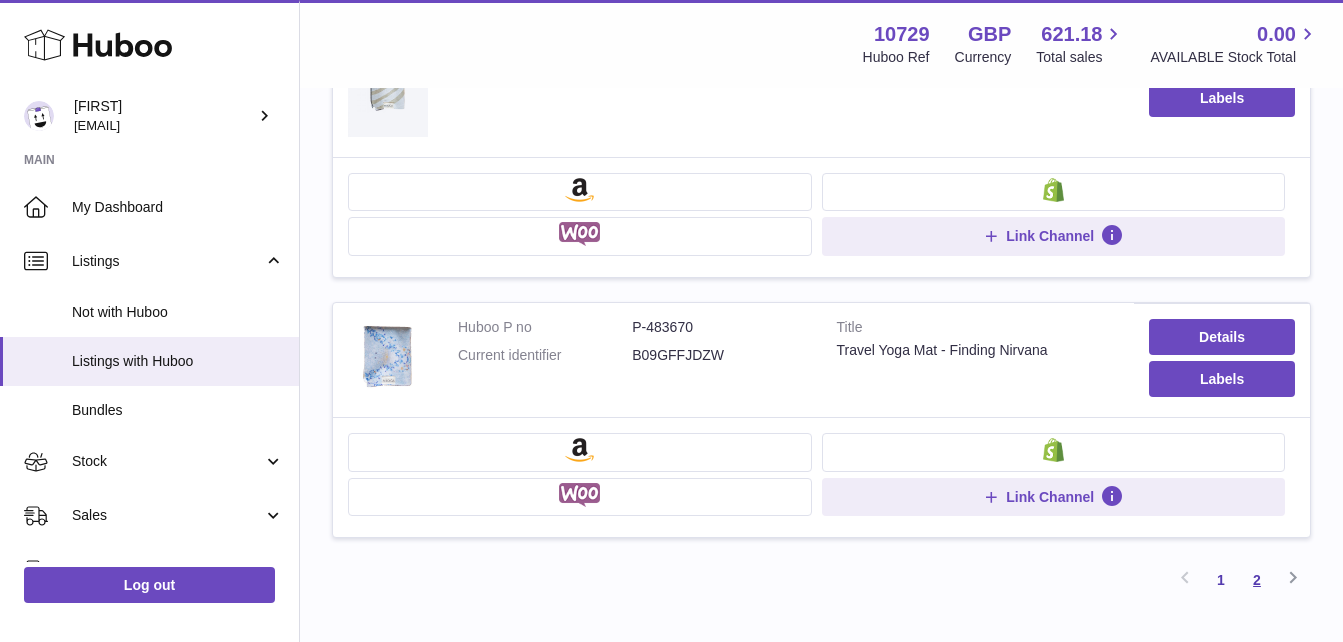 click on "2" at bounding box center [1257, 580] 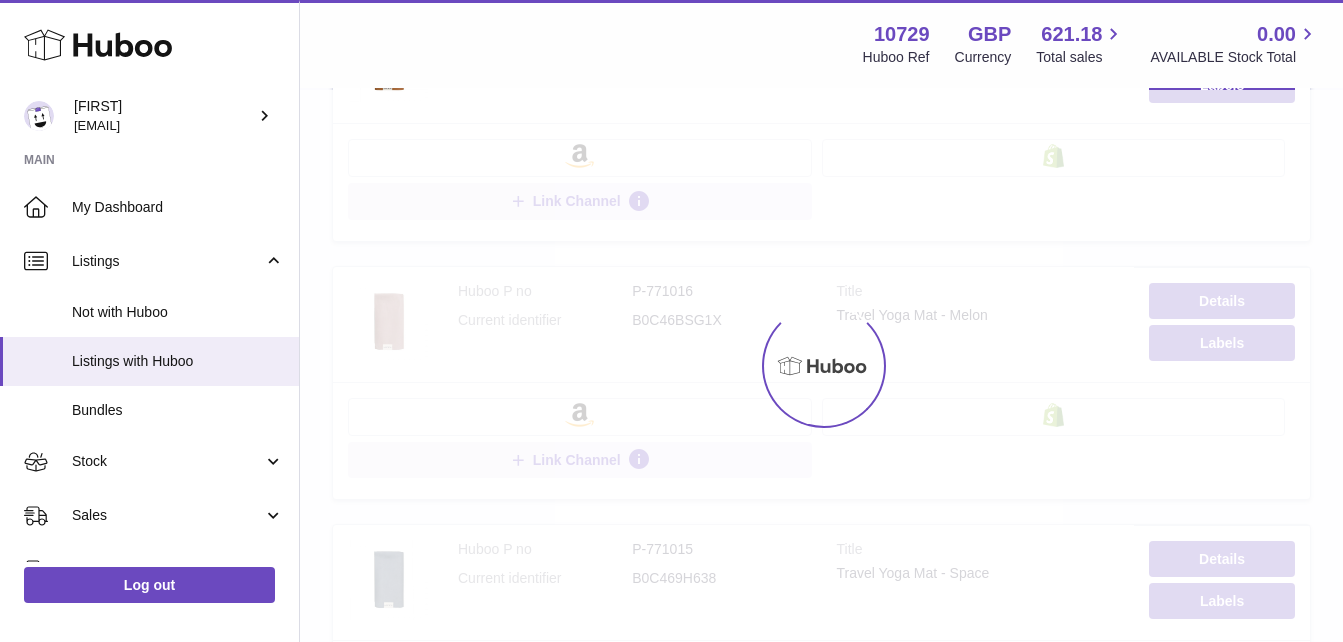 scroll, scrollTop: 90, scrollLeft: 0, axis: vertical 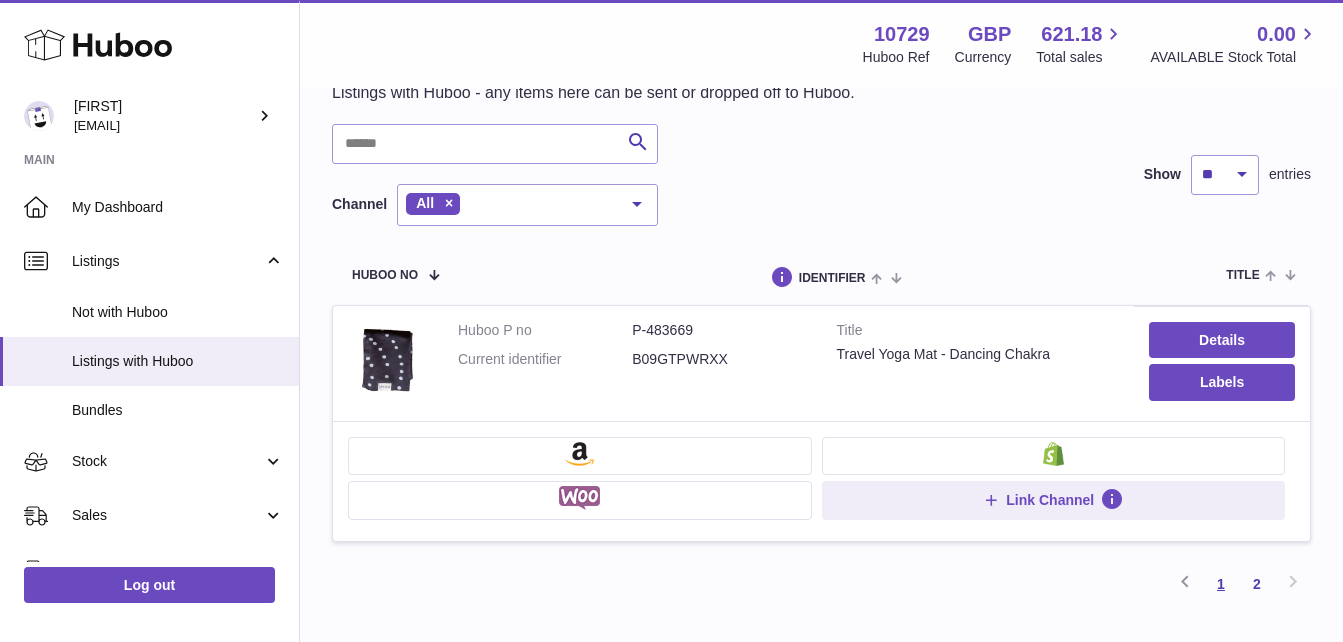 click on "1" at bounding box center [1221, 584] 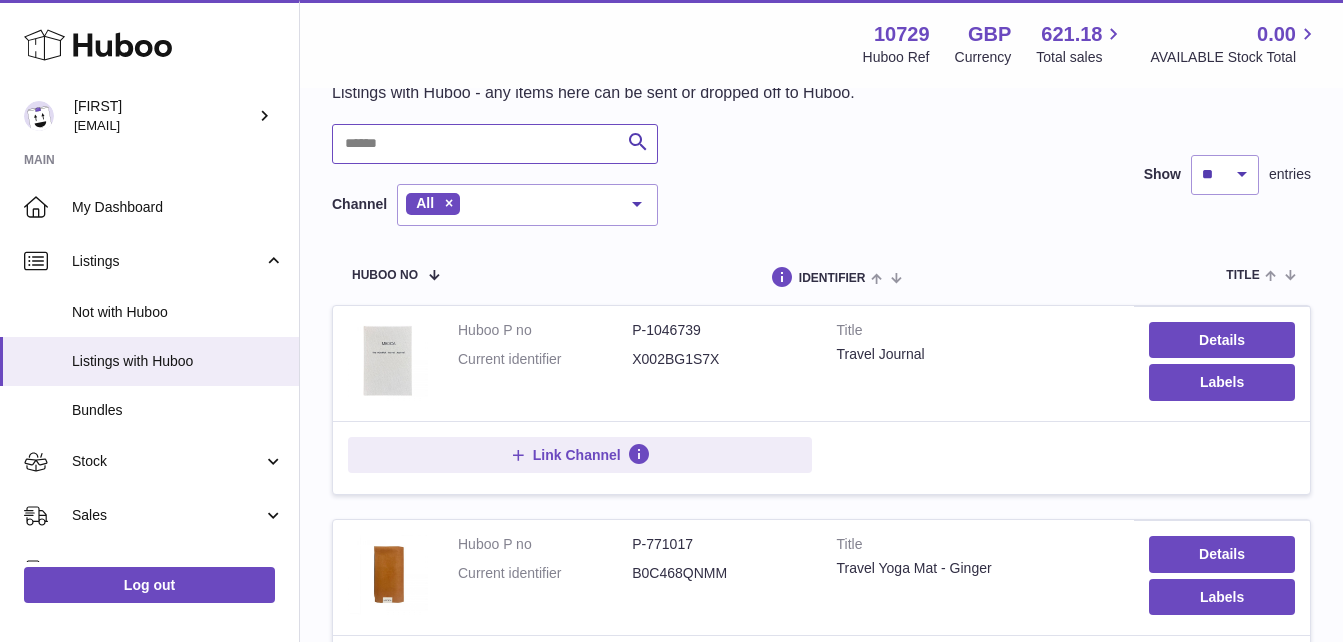 click at bounding box center [495, 144] 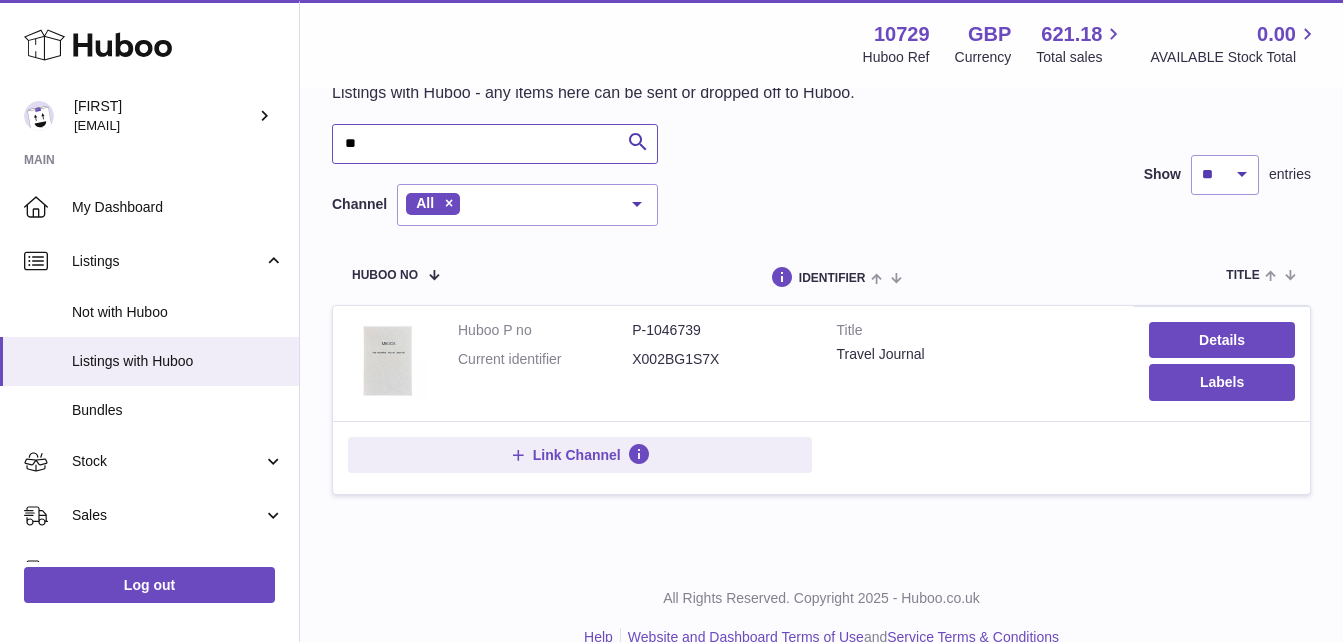 type on "*" 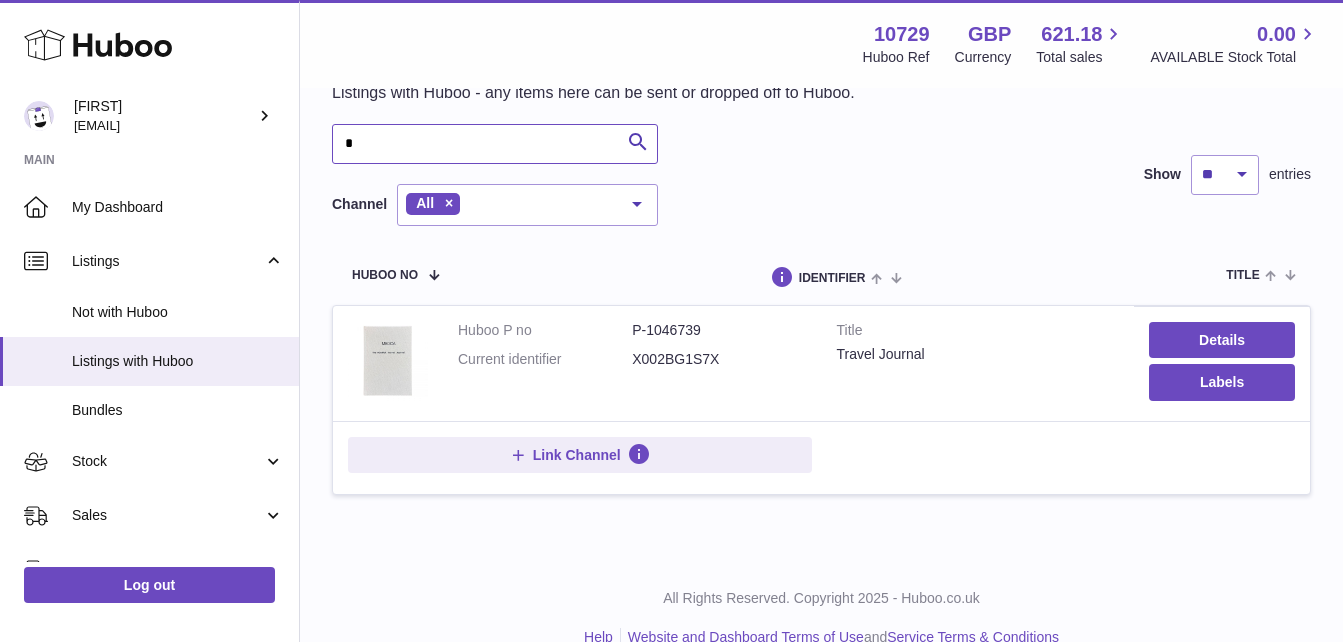 type 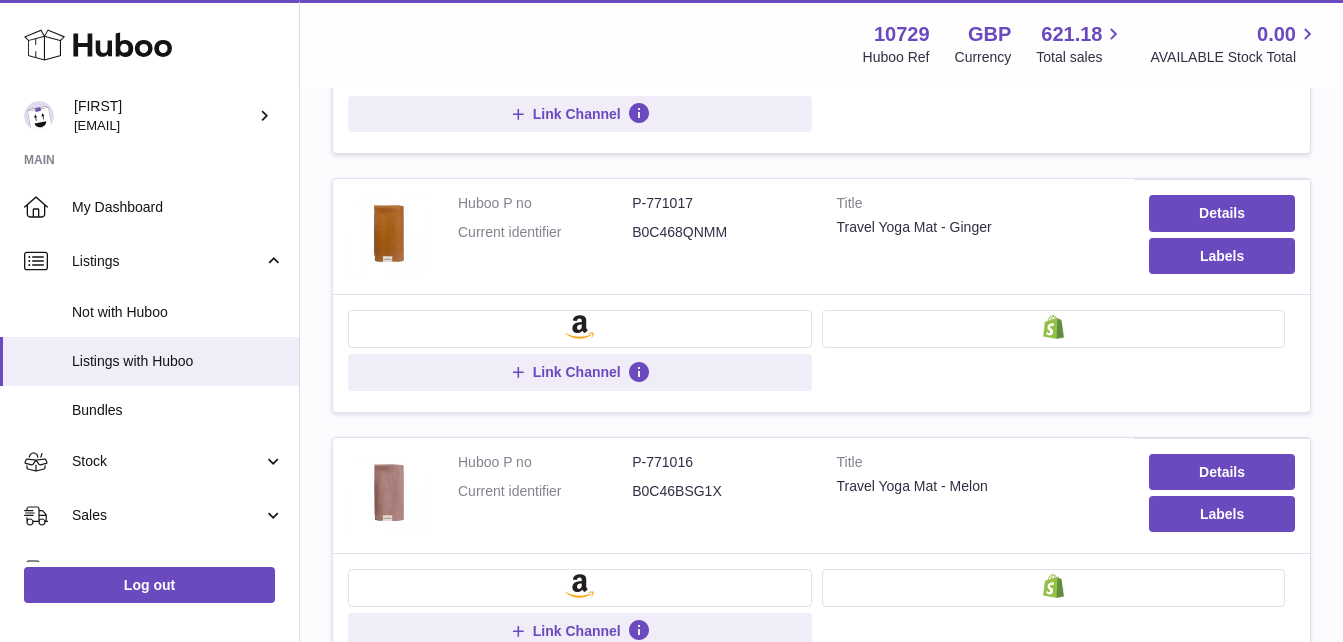 scroll, scrollTop: 452, scrollLeft: 0, axis: vertical 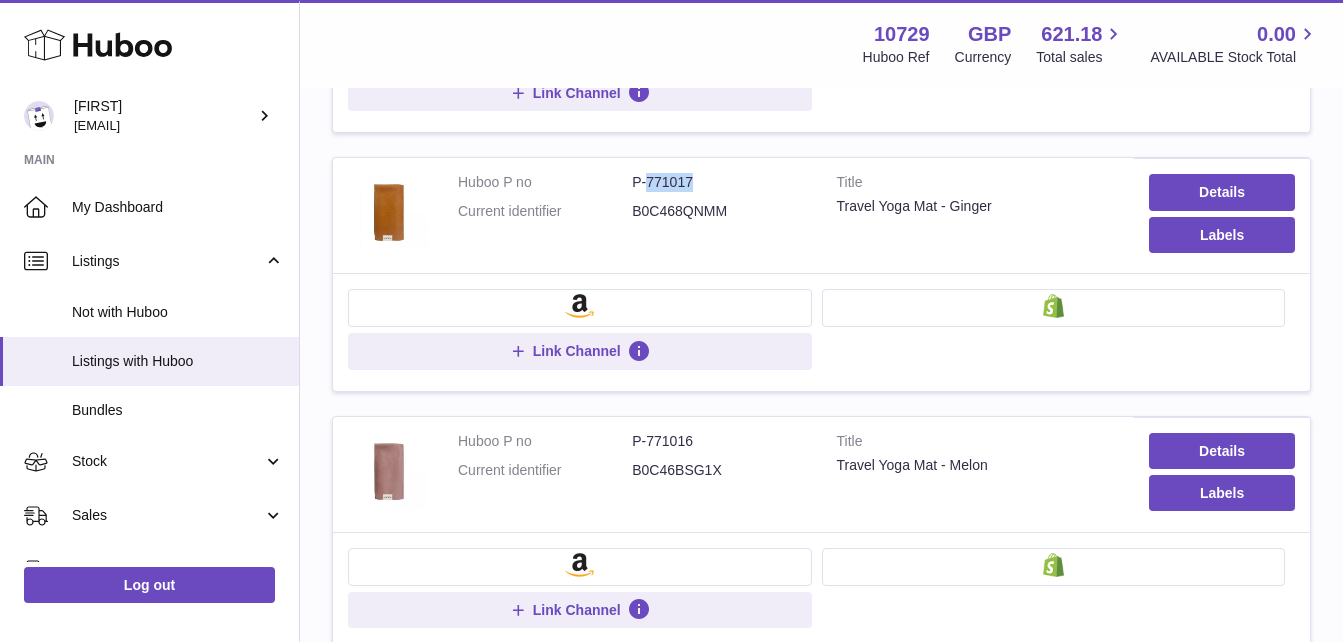 drag, startPoint x: 648, startPoint y: 175, endPoint x: 696, endPoint y: 177, distance: 48.04165 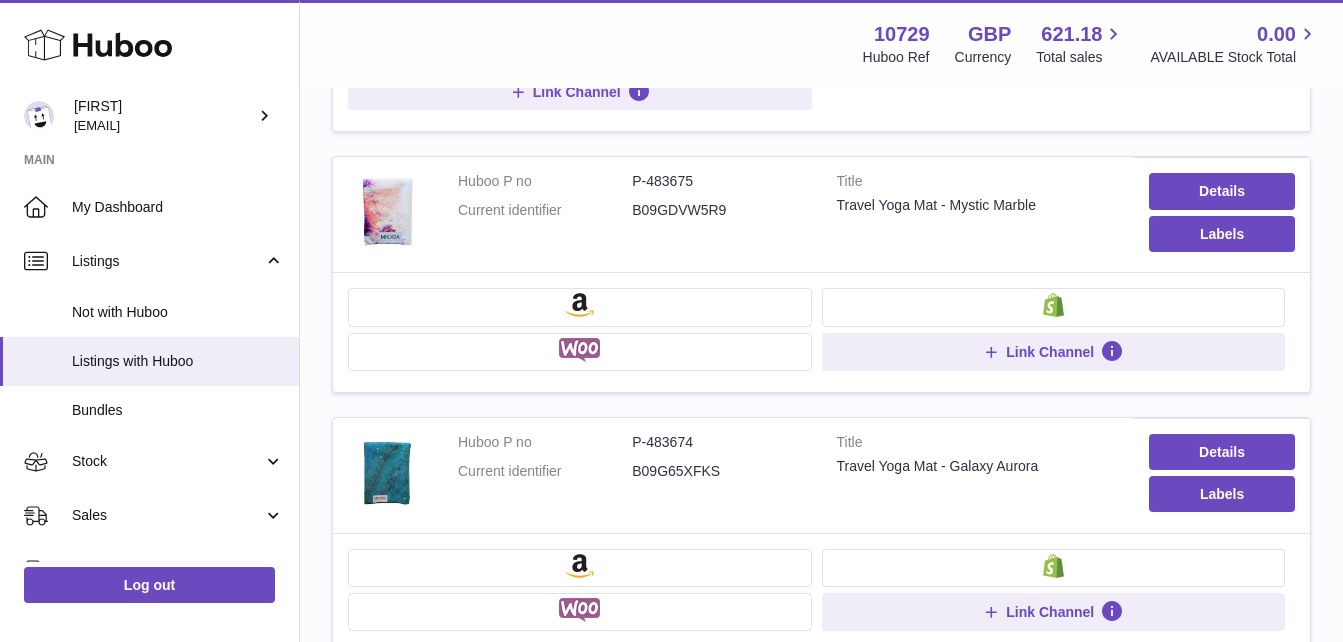 scroll, scrollTop: 1491, scrollLeft: 0, axis: vertical 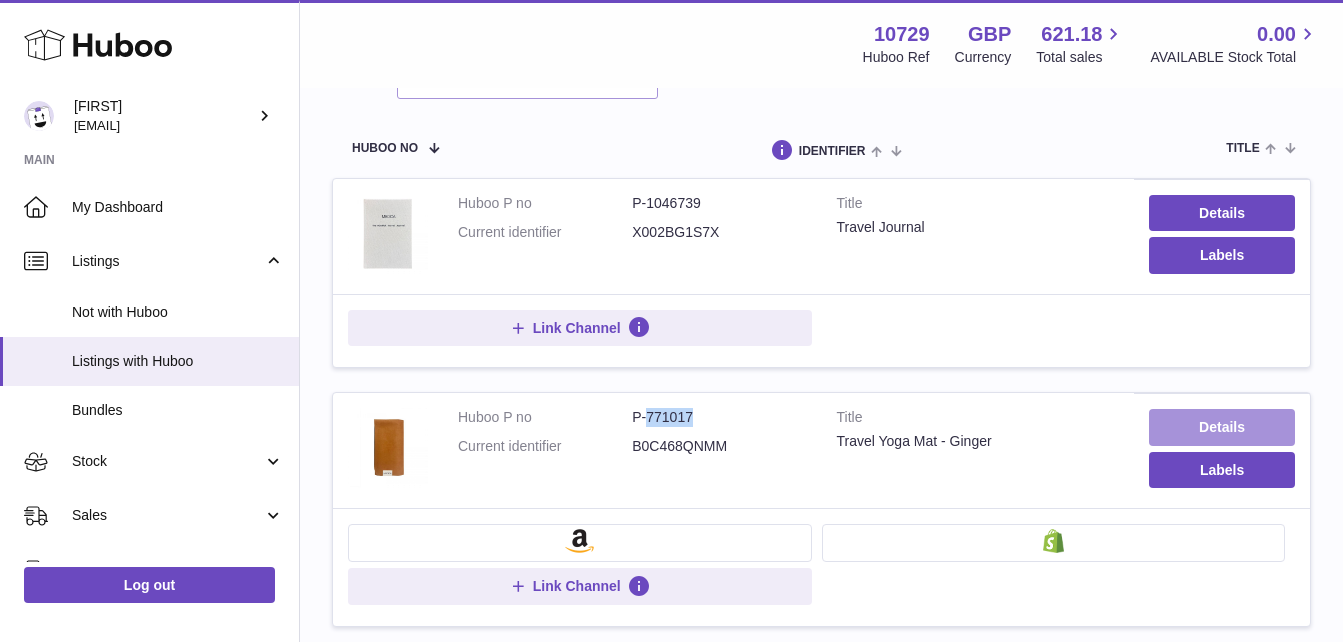 click on "Details" at bounding box center (1222, 427) 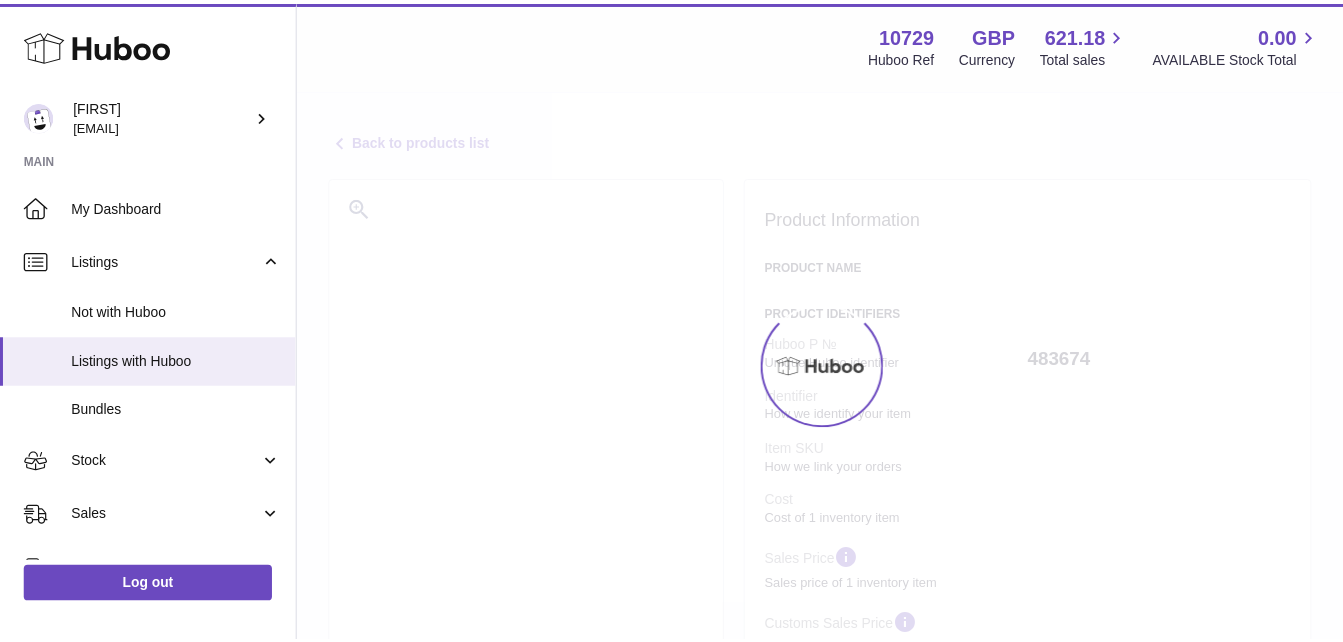 scroll, scrollTop: 0, scrollLeft: 0, axis: both 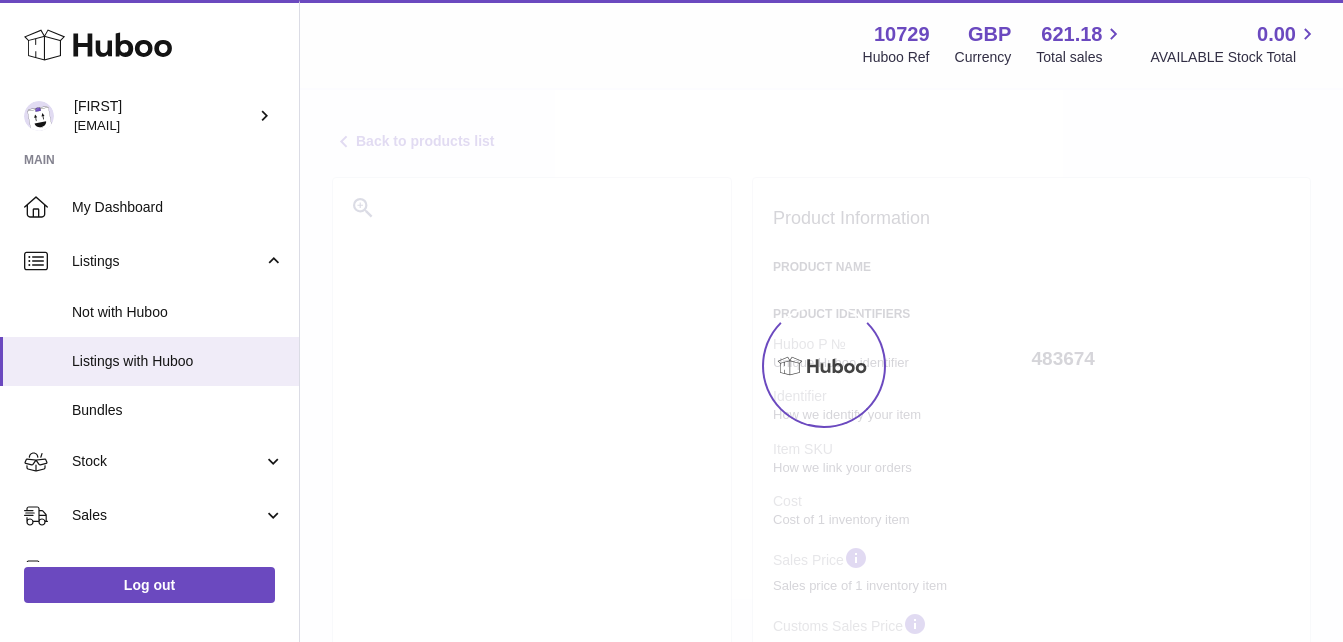 select on "**" 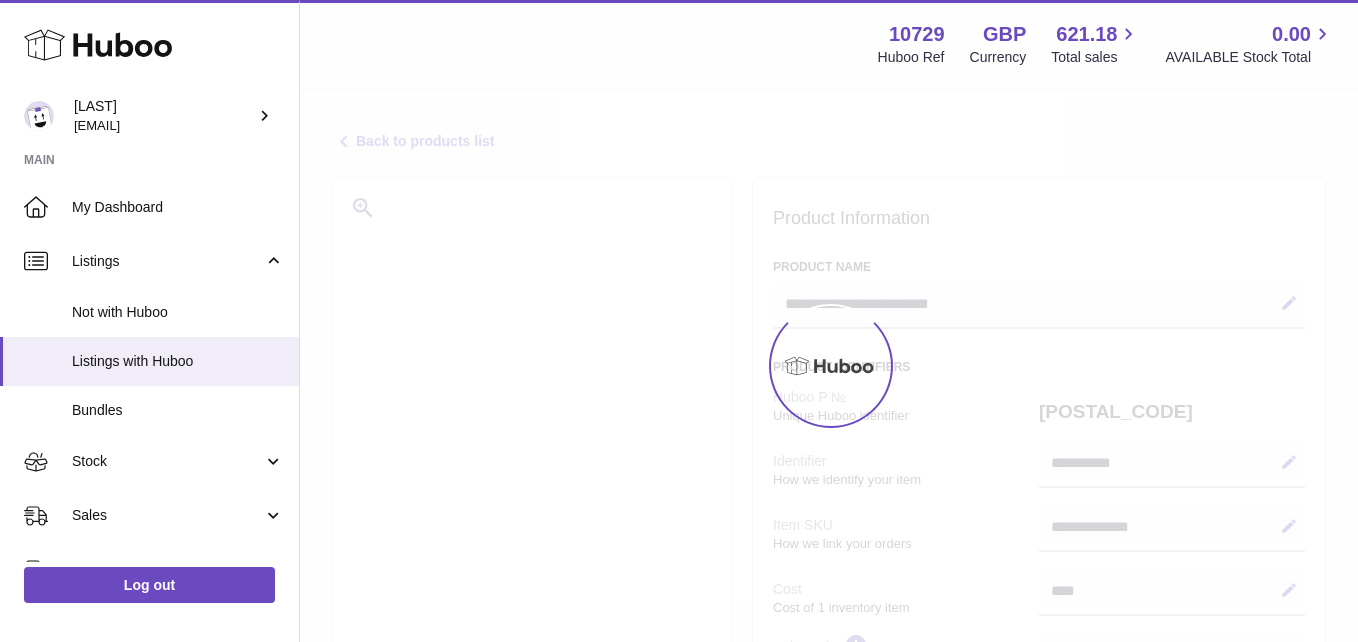 select on "**" 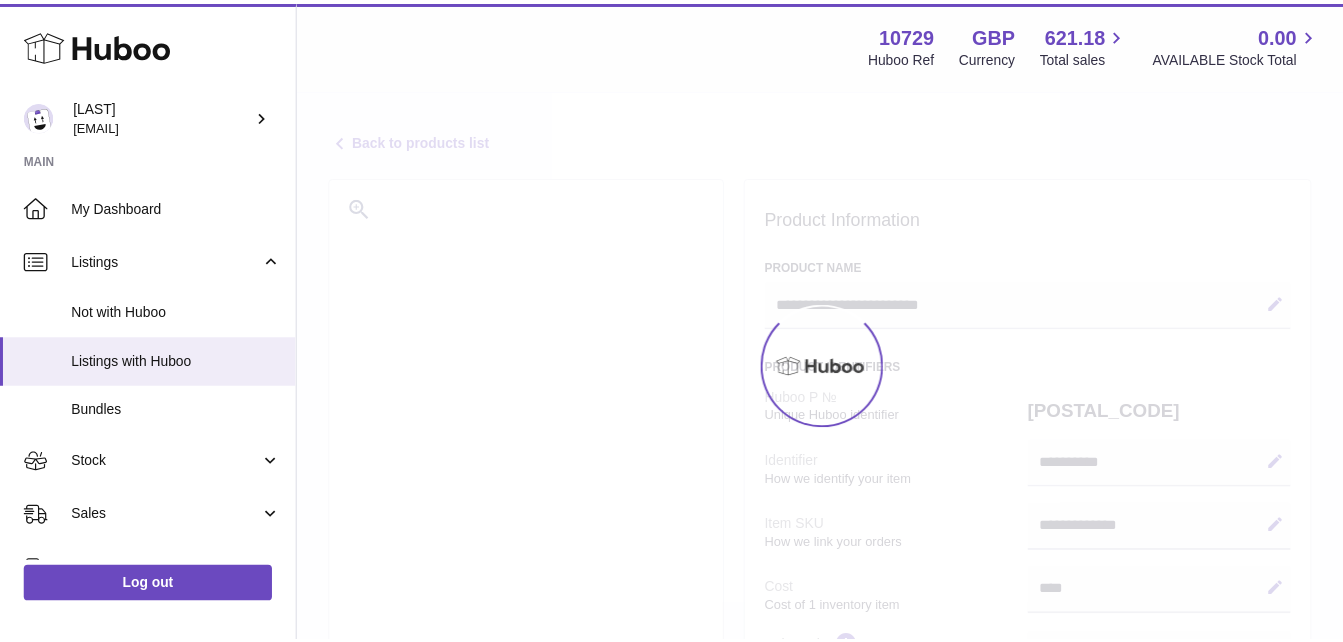 scroll, scrollTop: 0, scrollLeft: 0, axis: both 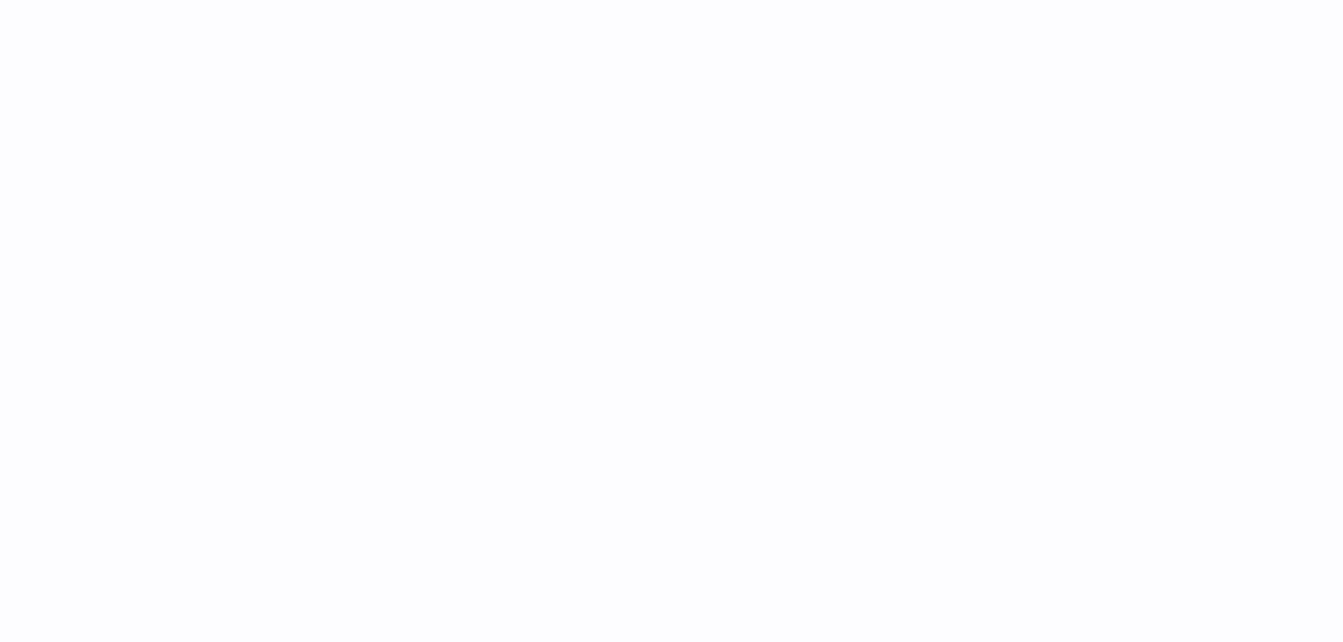 select on "**" 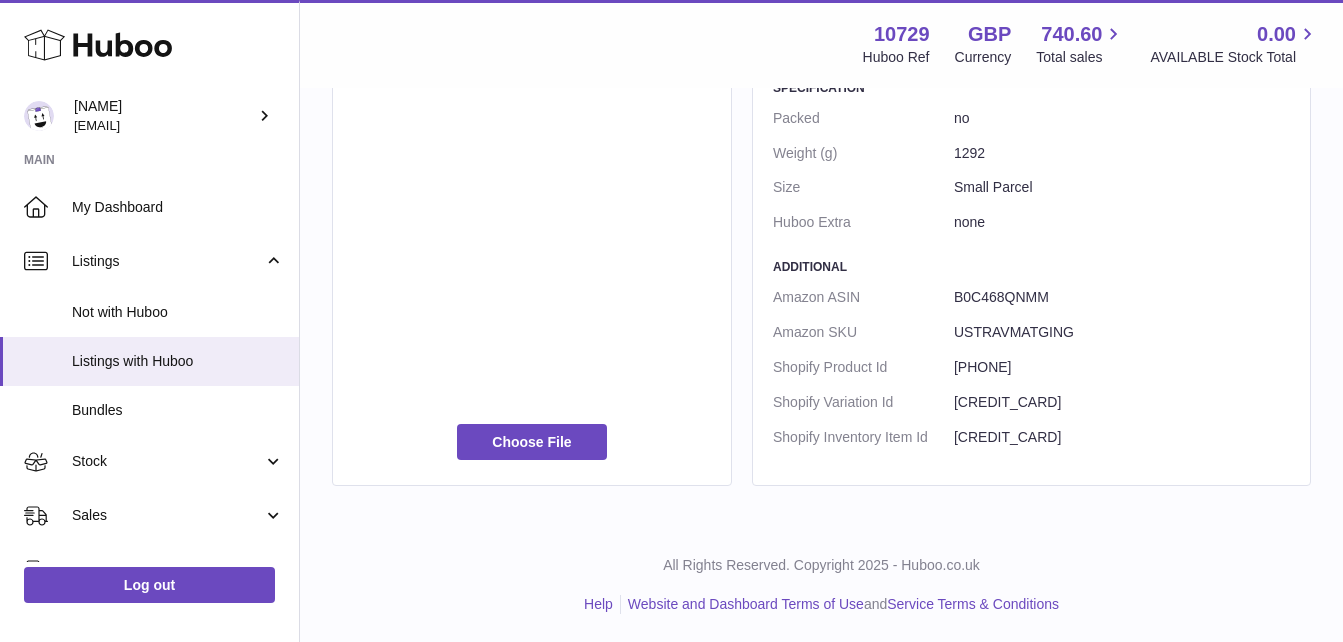 scroll, scrollTop: 1270, scrollLeft: 0, axis: vertical 